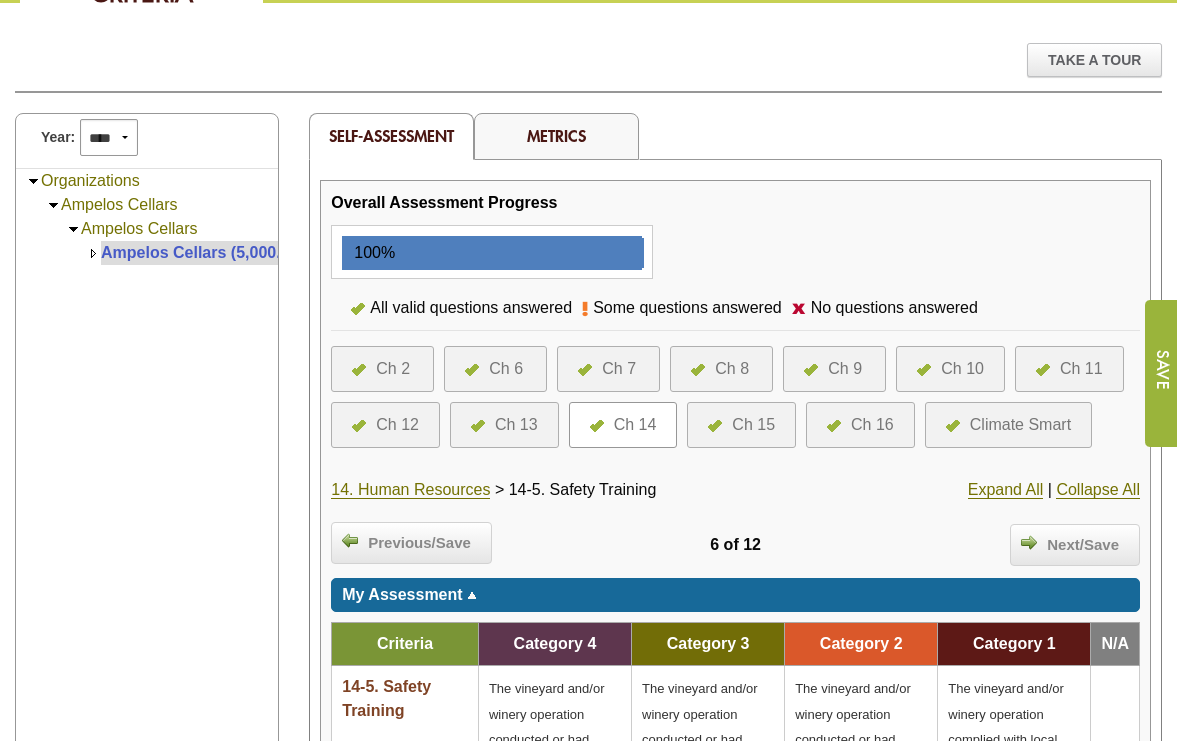 scroll, scrollTop: 0, scrollLeft: 0, axis: both 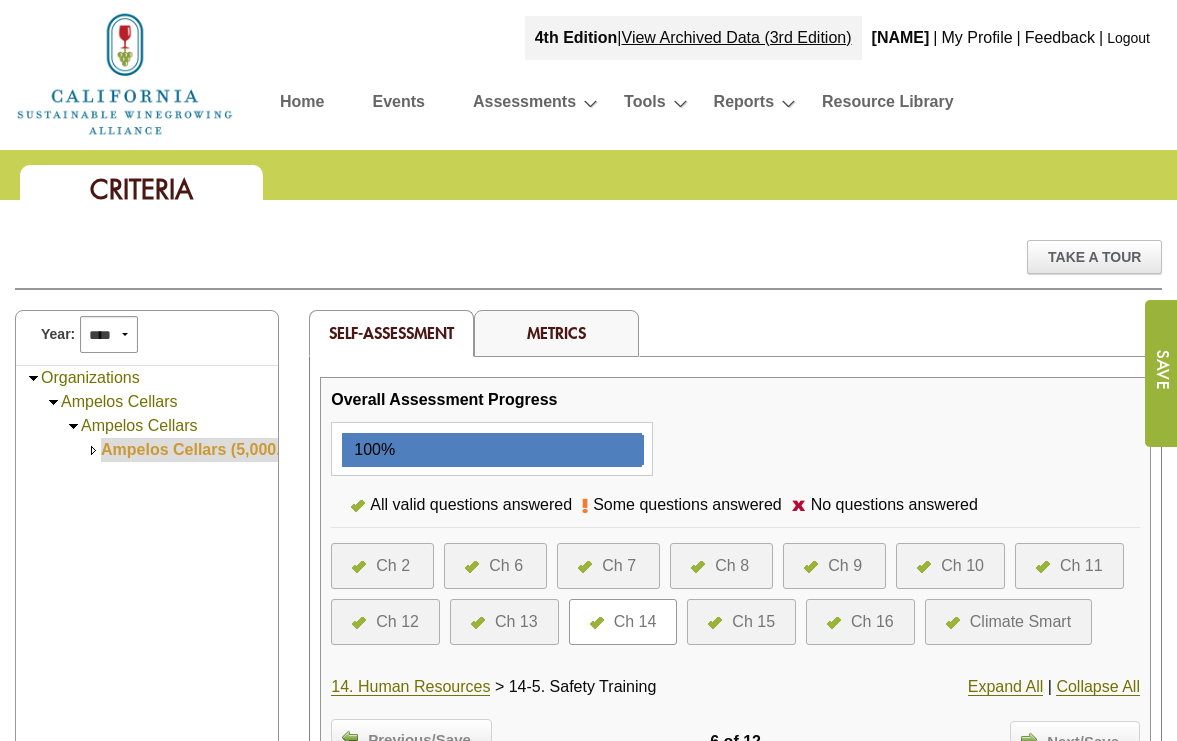 click on "Ampelos Cellars (5,000.00)" at bounding box center (202, 449) 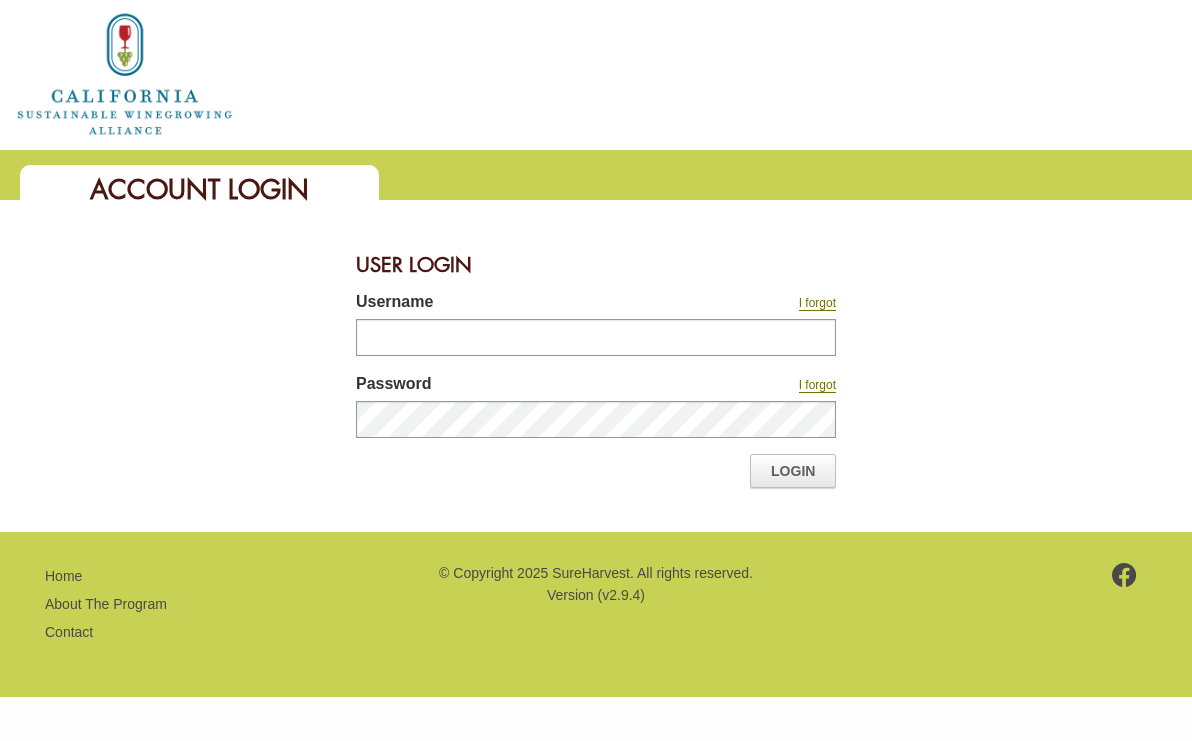 scroll, scrollTop: 0, scrollLeft: 0, axis: both 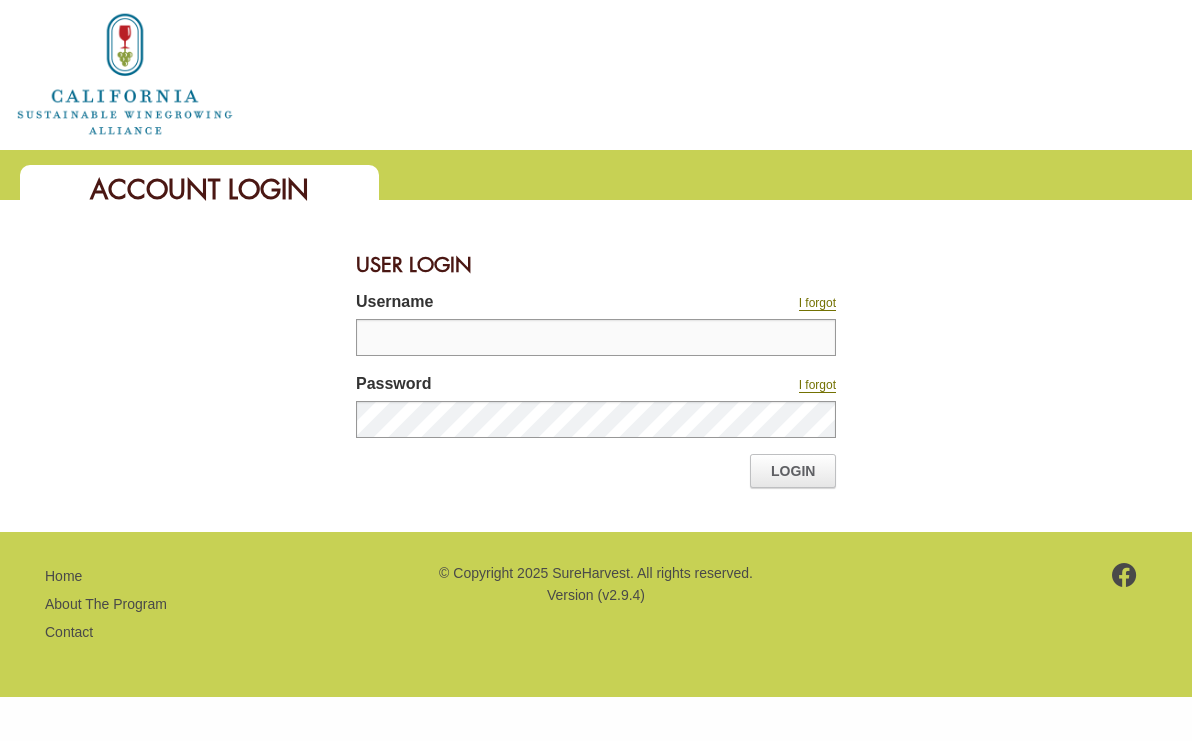 type on "**********" 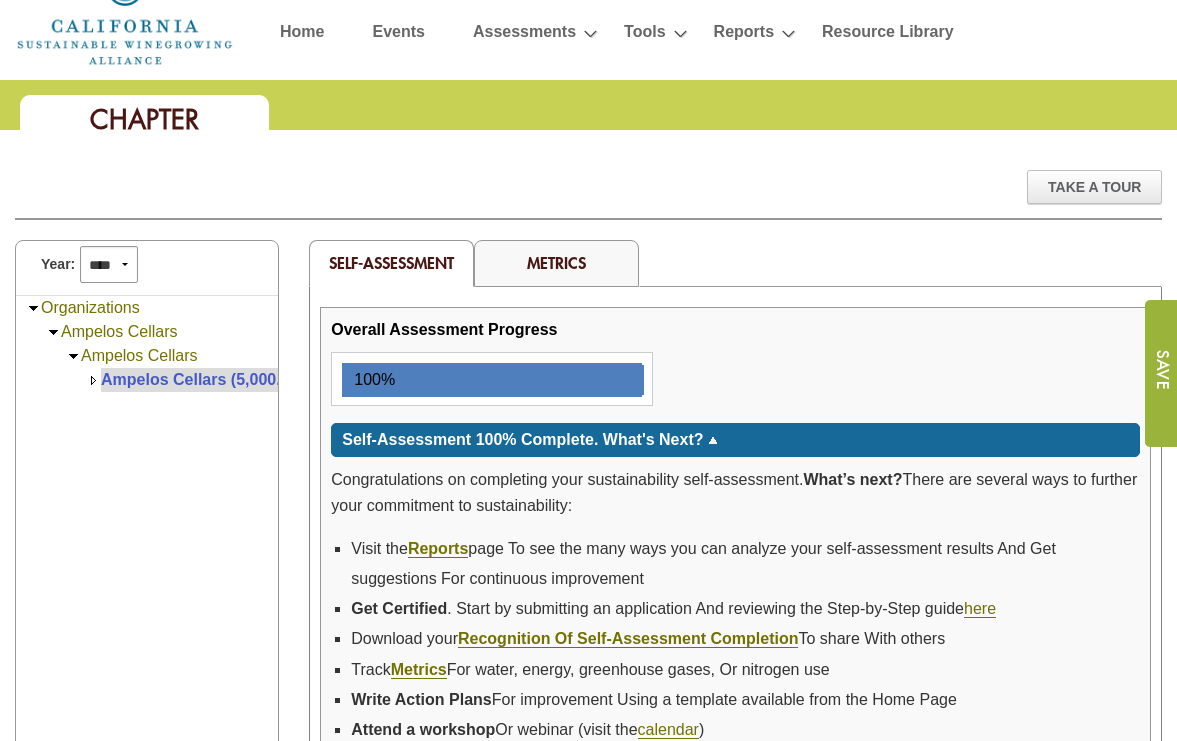 scroll, scrollTop: 63, scrollLeft: 0, axis: vertical 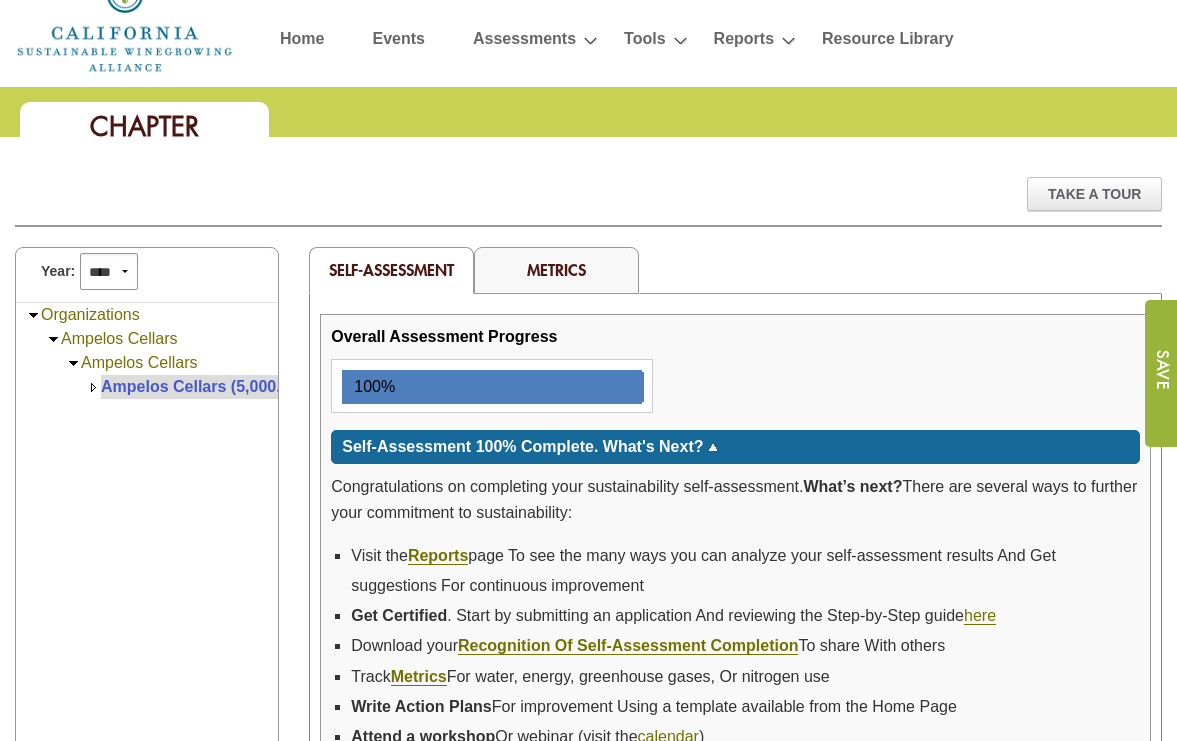 click on "Metrics" at bounding box center (556, 269) 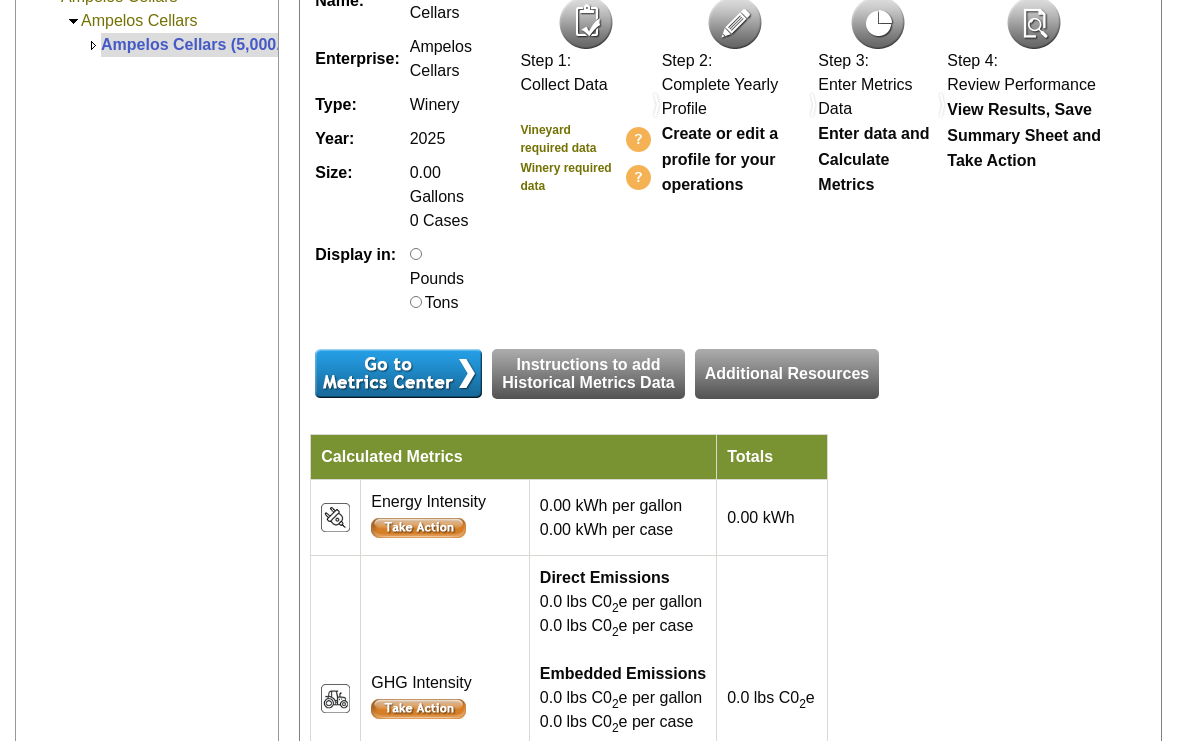 scroll, scrollTop: 406, scrollLeft: 0, axis: vertical 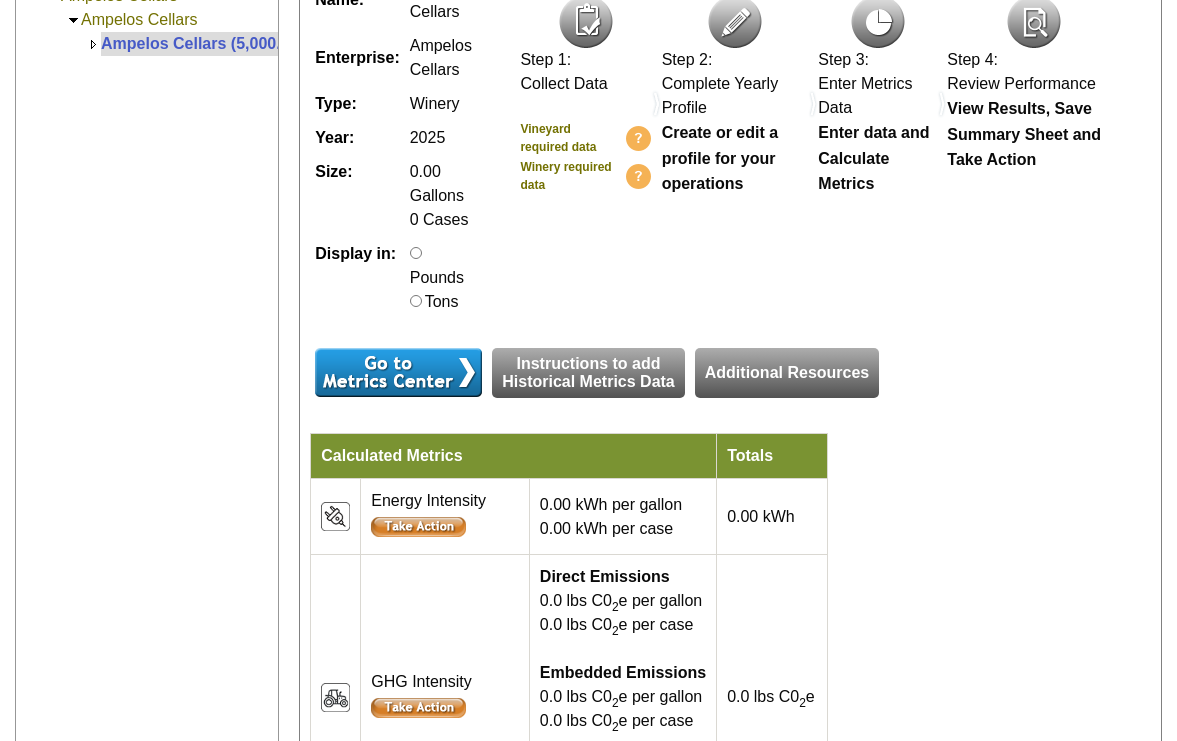 click on "Name:
Ampelos Cellars
Enterprise:
Ampelos Cellars
Type:
Winery
Year:
2025
Size:
0.00 Gallons 0 Cases
Display in: Pounds Tons" at bounding box center (730, 443) 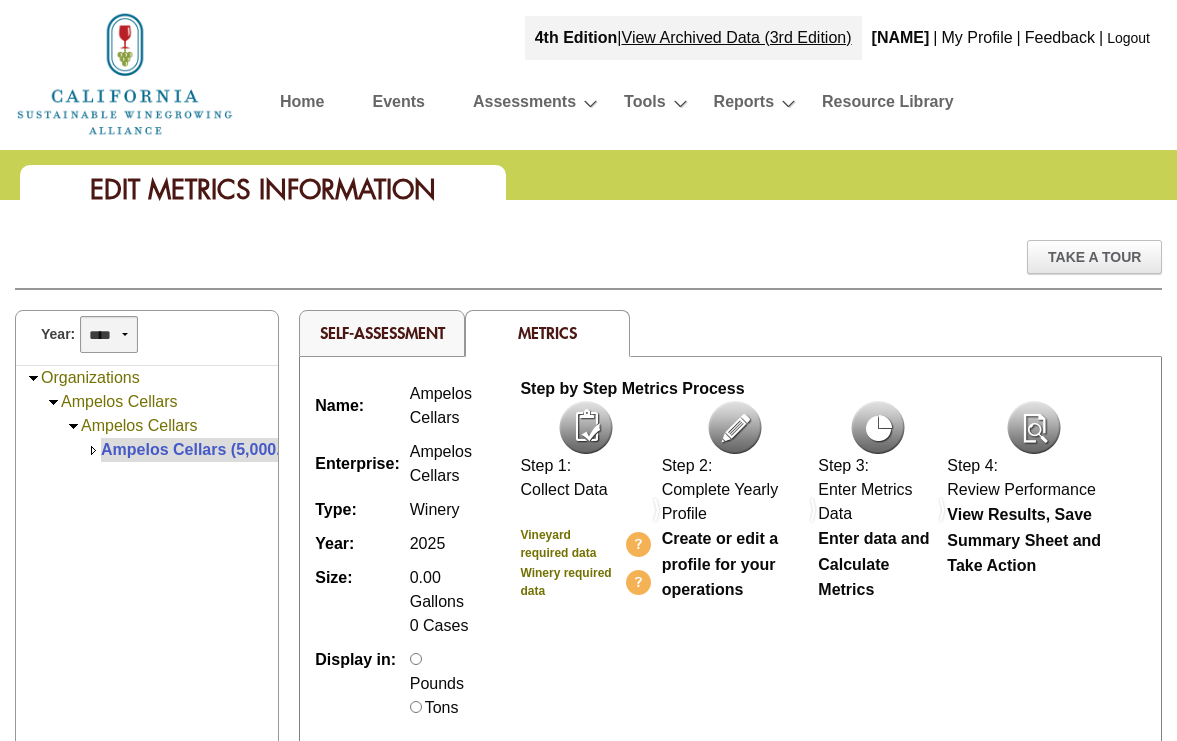 select on "****" 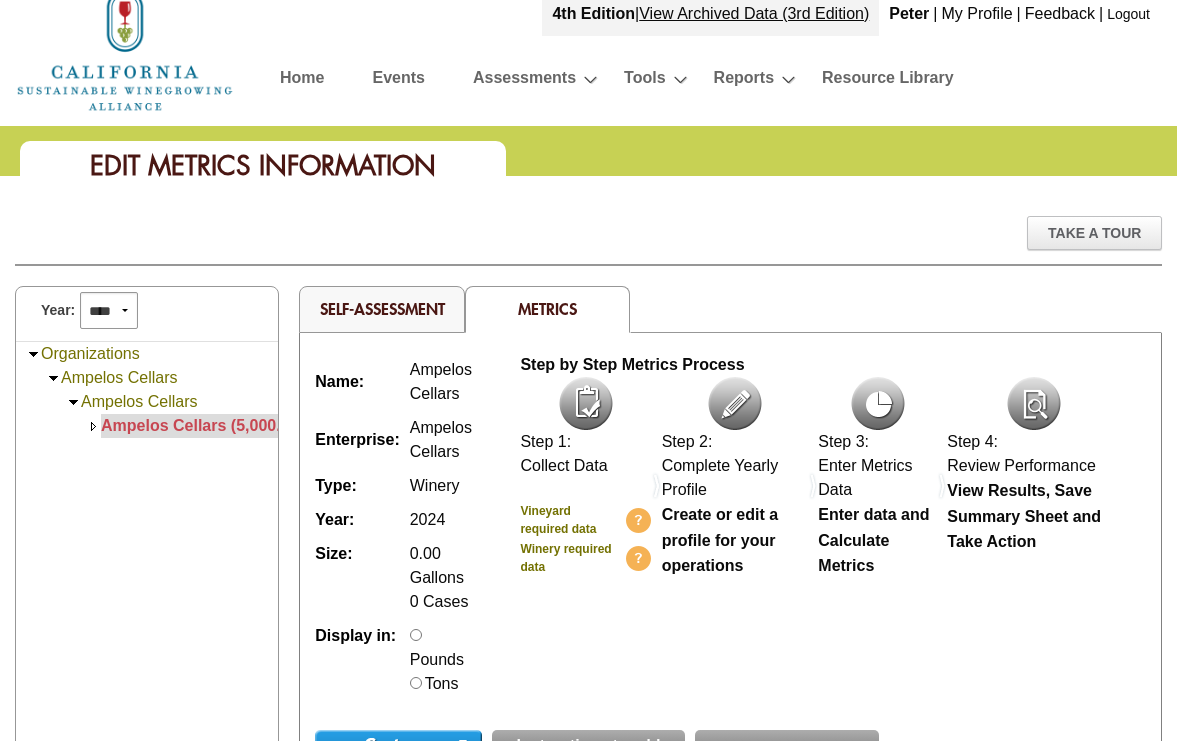 scroll, scrollTop: 1, scrollLeft: 0, axis: vertical 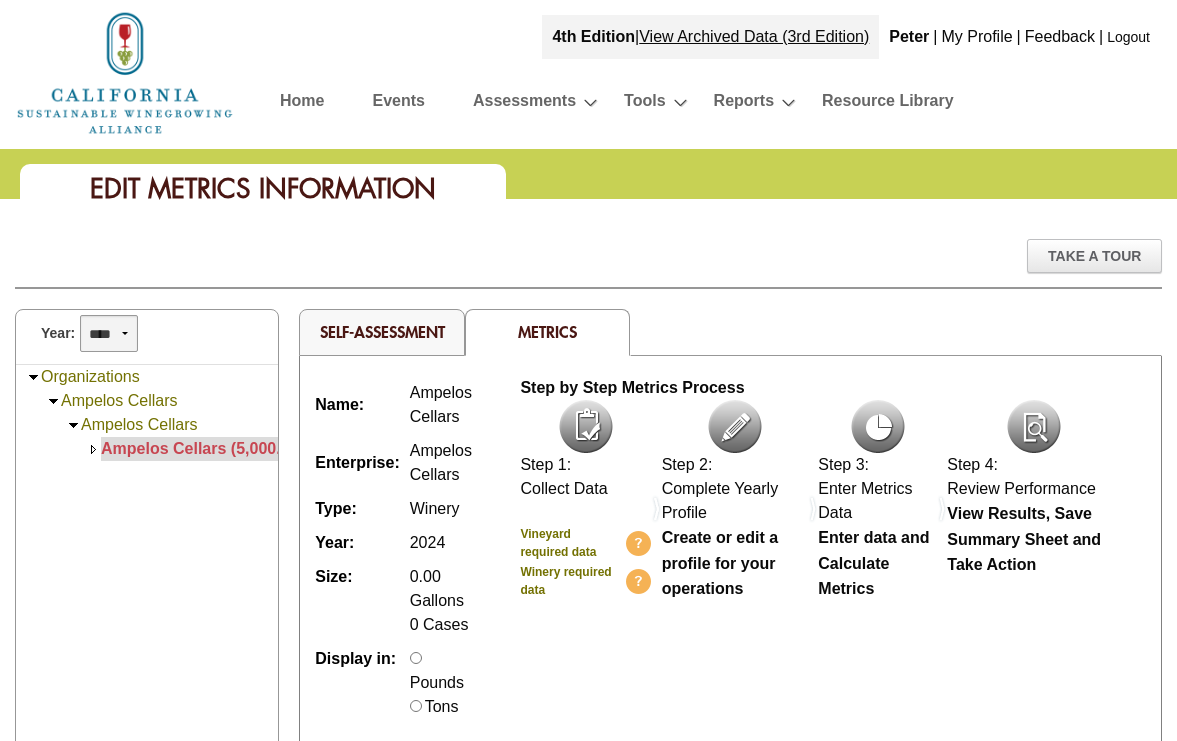select on "****" 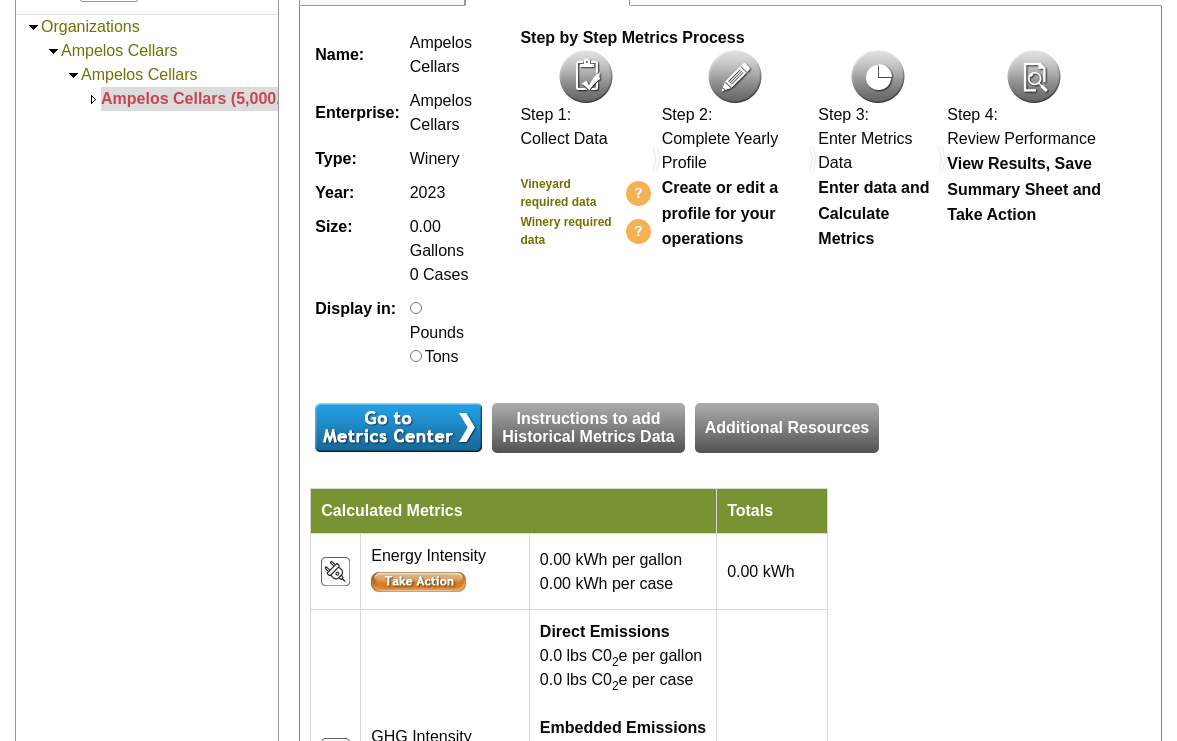 scroll, scrollTop: 334, scrollLeft: 0, axis: vertical 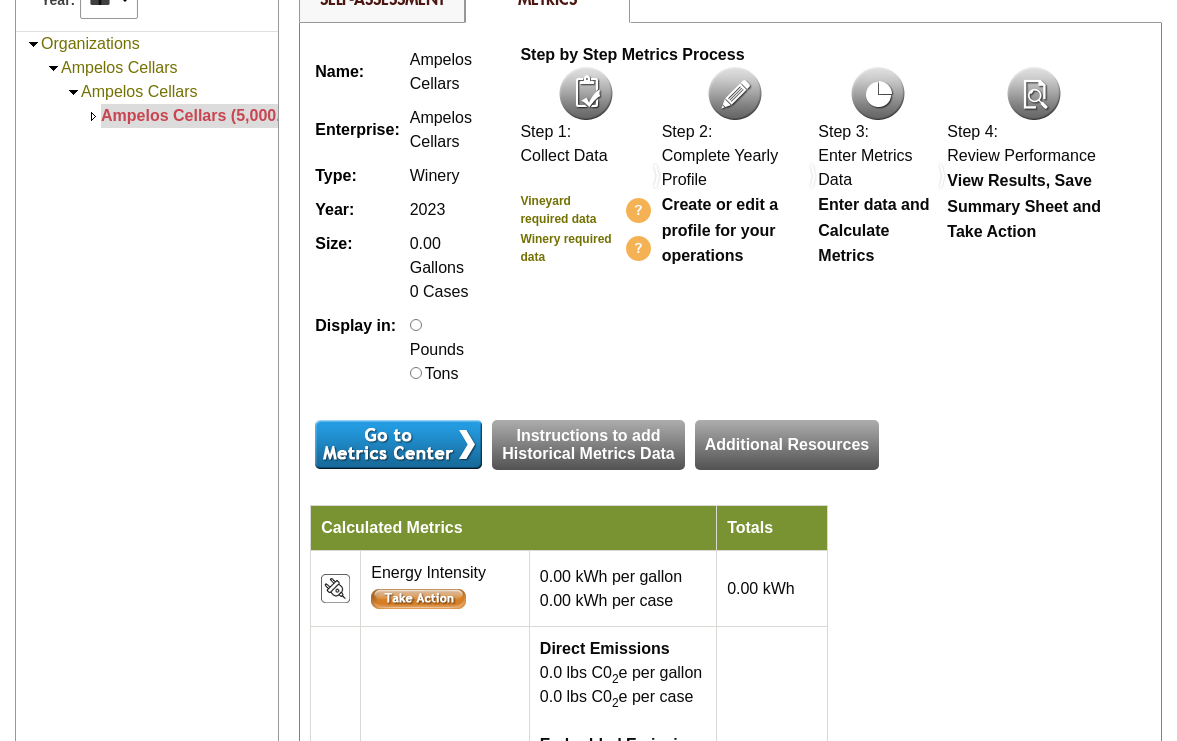 click at bounding box center [398, 444] 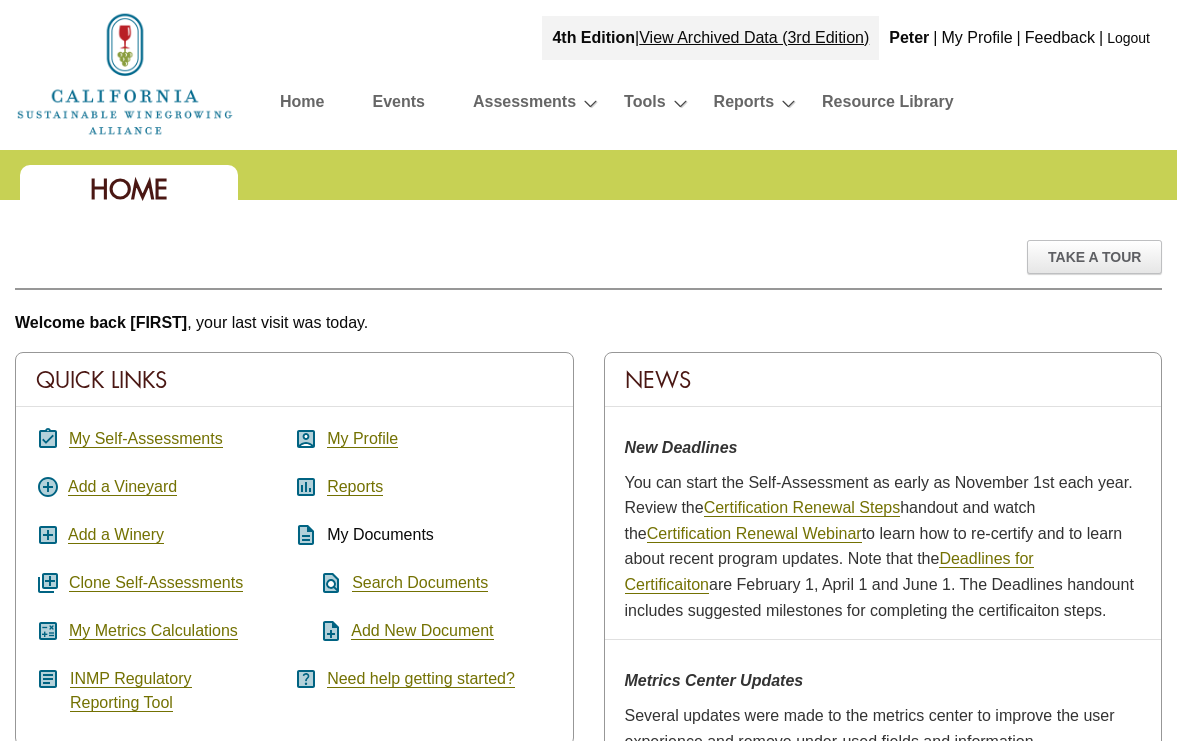 scroll, scrollTop: 0, scrollLeft: 0, axis: both 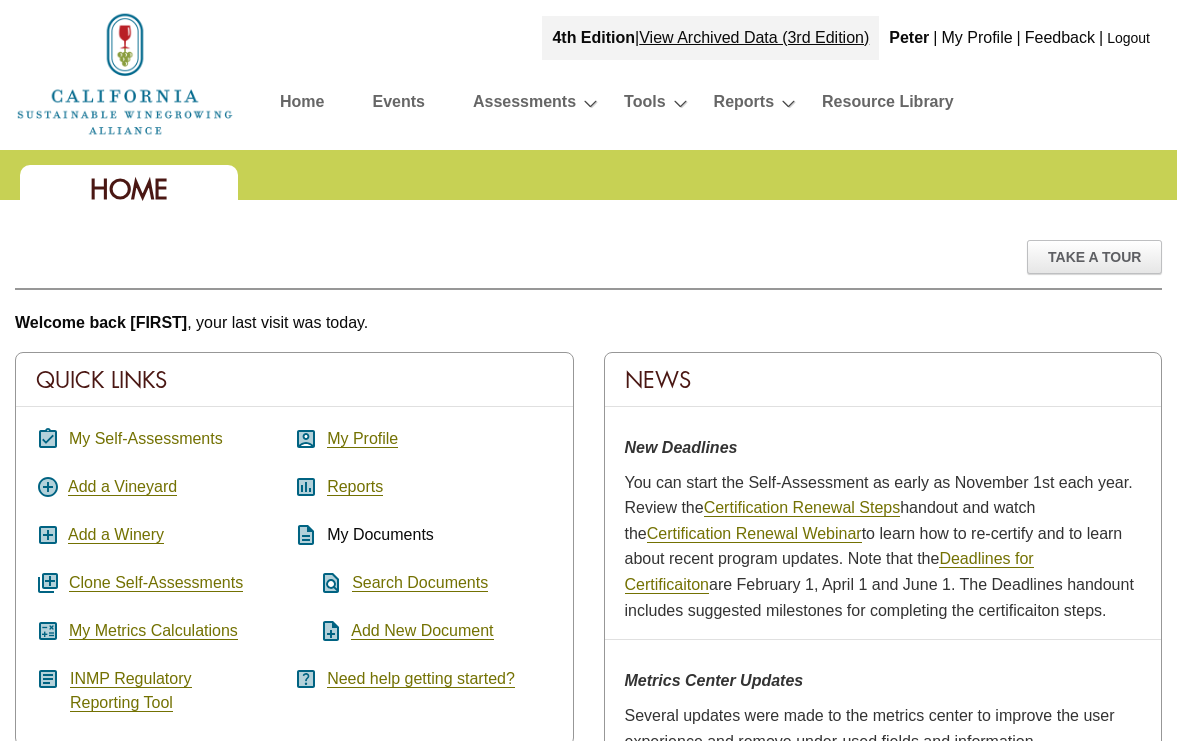 click on "My Self-Assessments" at bounding box center (146, 439) 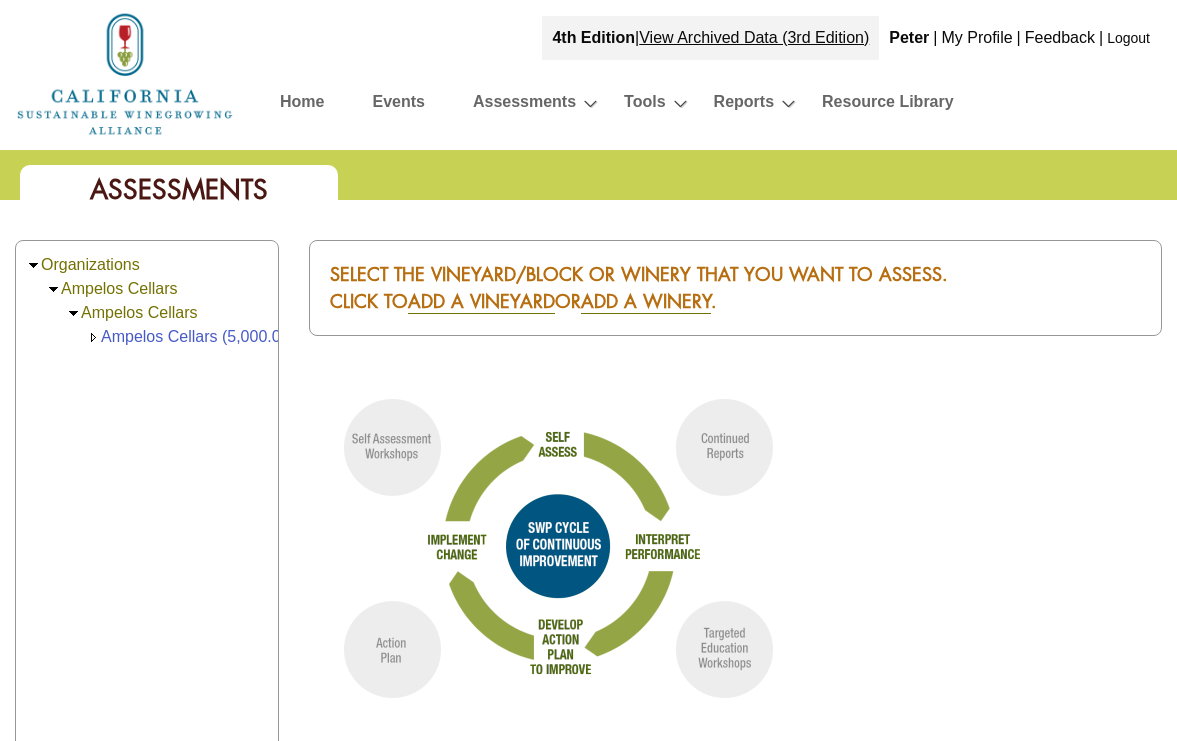 scroll, scrollTop: 0, scrollLeft: 0, axis: both 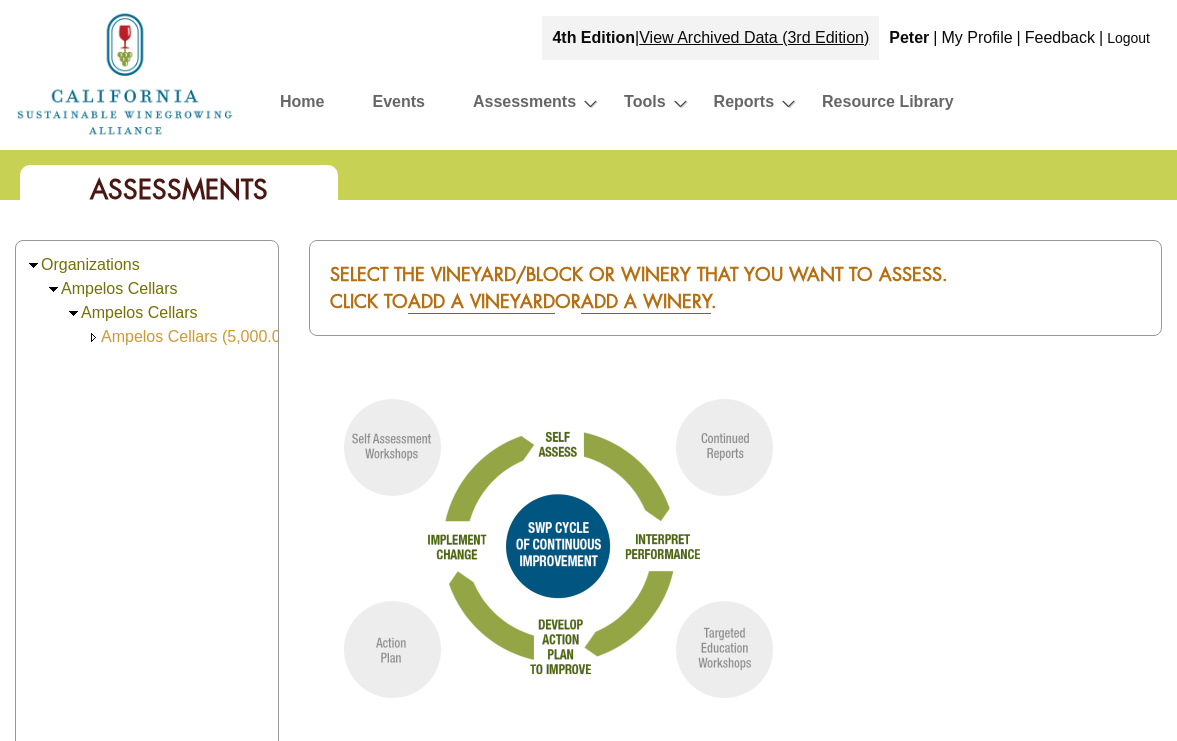 click on "Ampelos Cellars (5,000.00)" at bounding box center [198, 336] 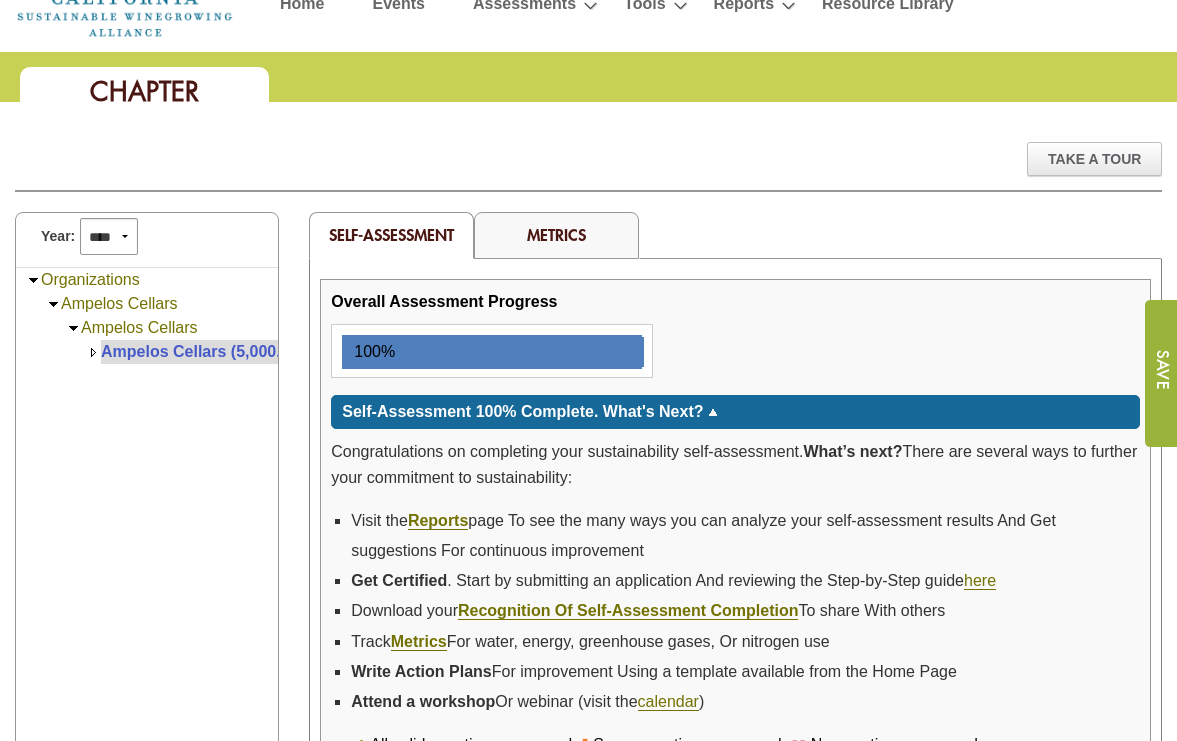 scroll, scrollTop: 82, scrollLeft: 0, axis: vertical 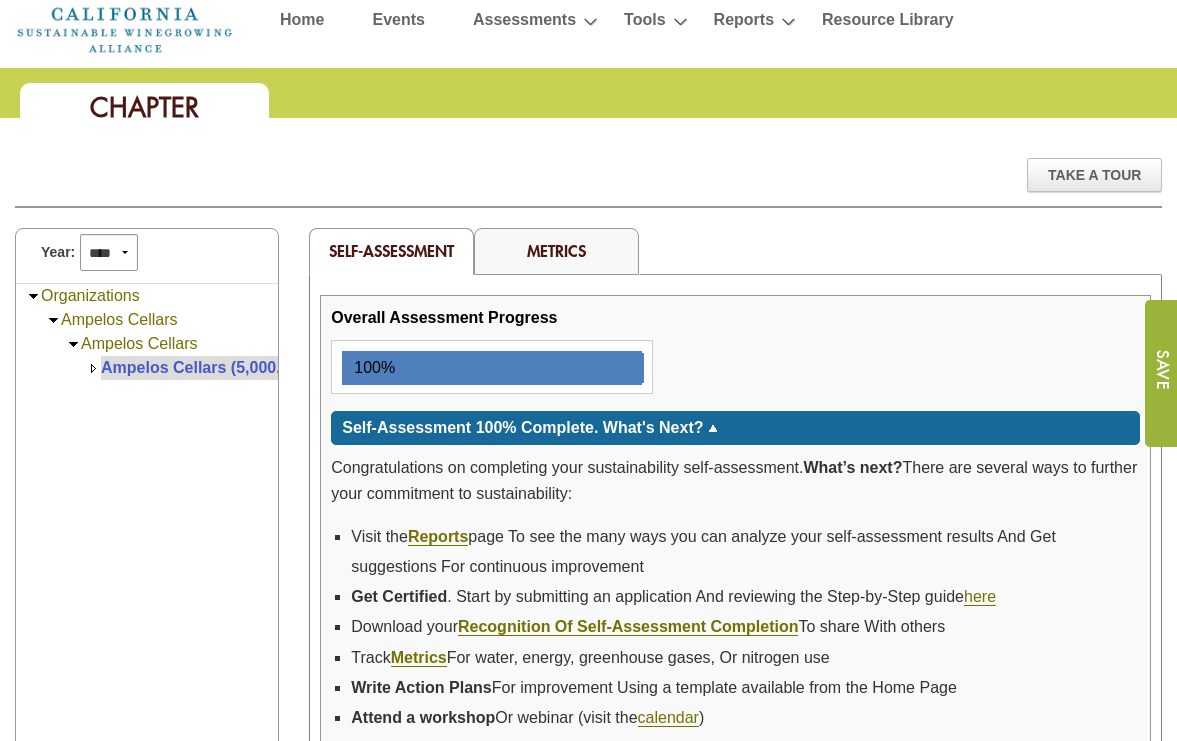 click on "Metrics" at bounding box center (556, 250) 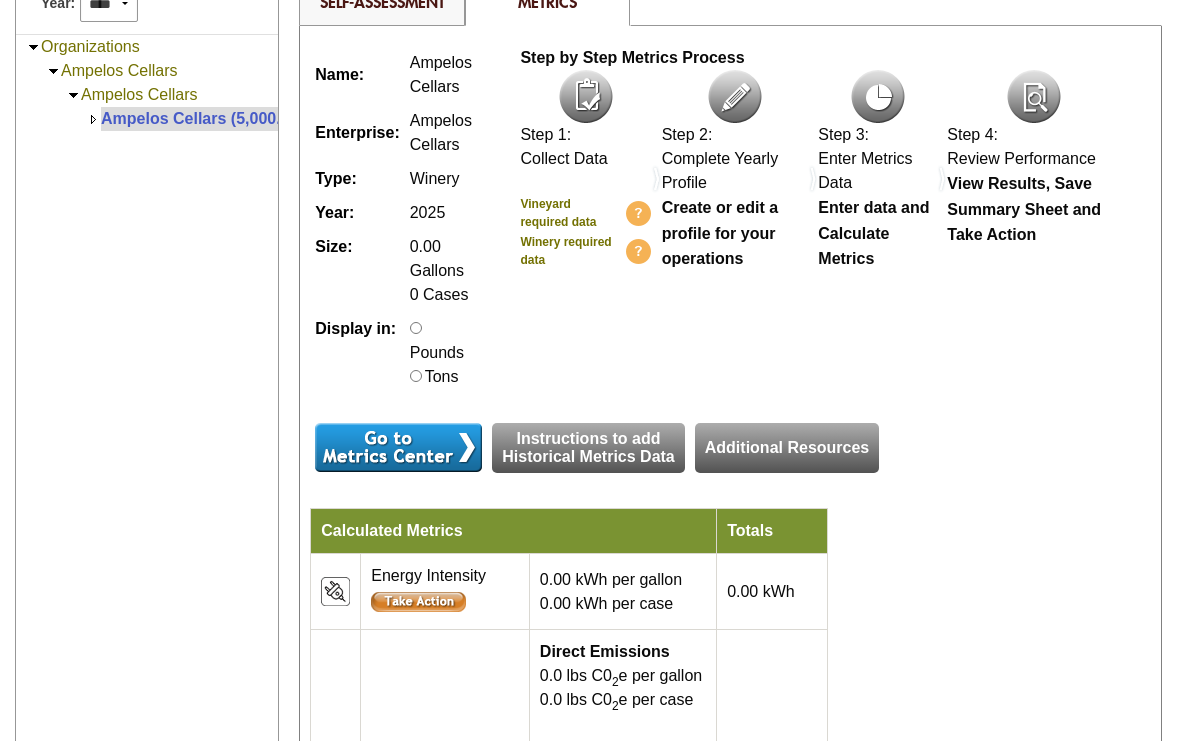 scroll, scrollTop: 334, scrollLeft: 0, axis: vertical 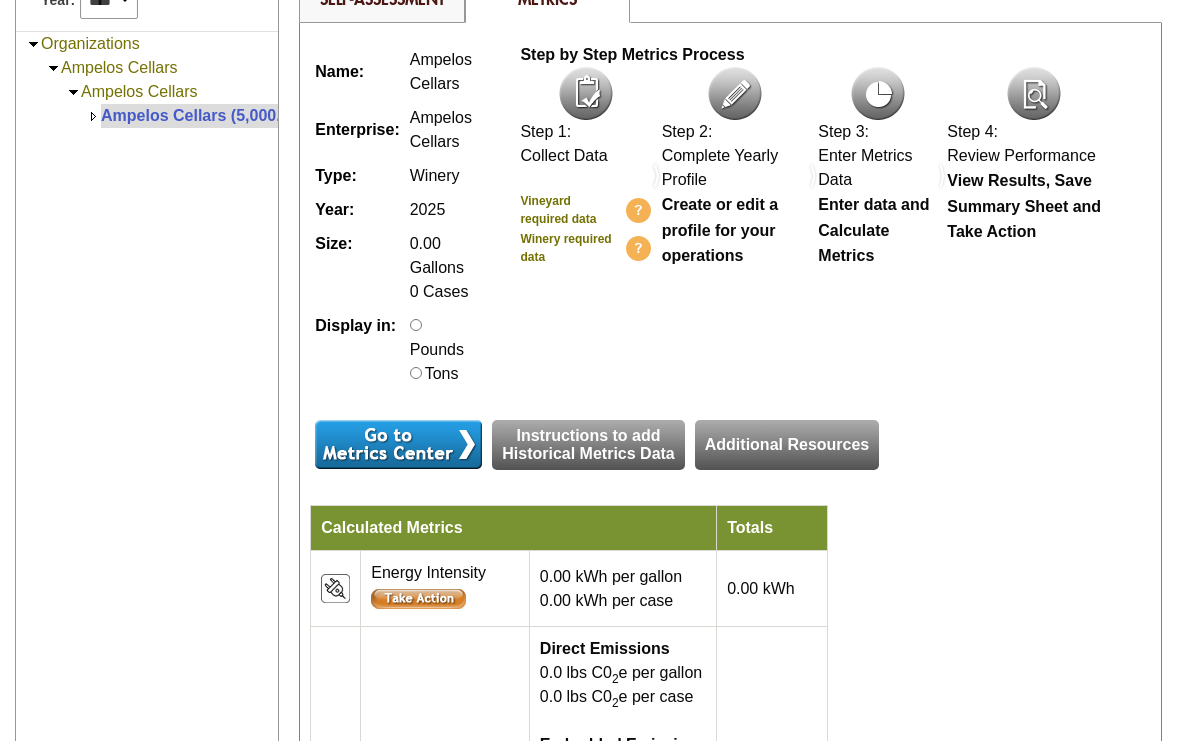 click at bounding box center [398, 444] 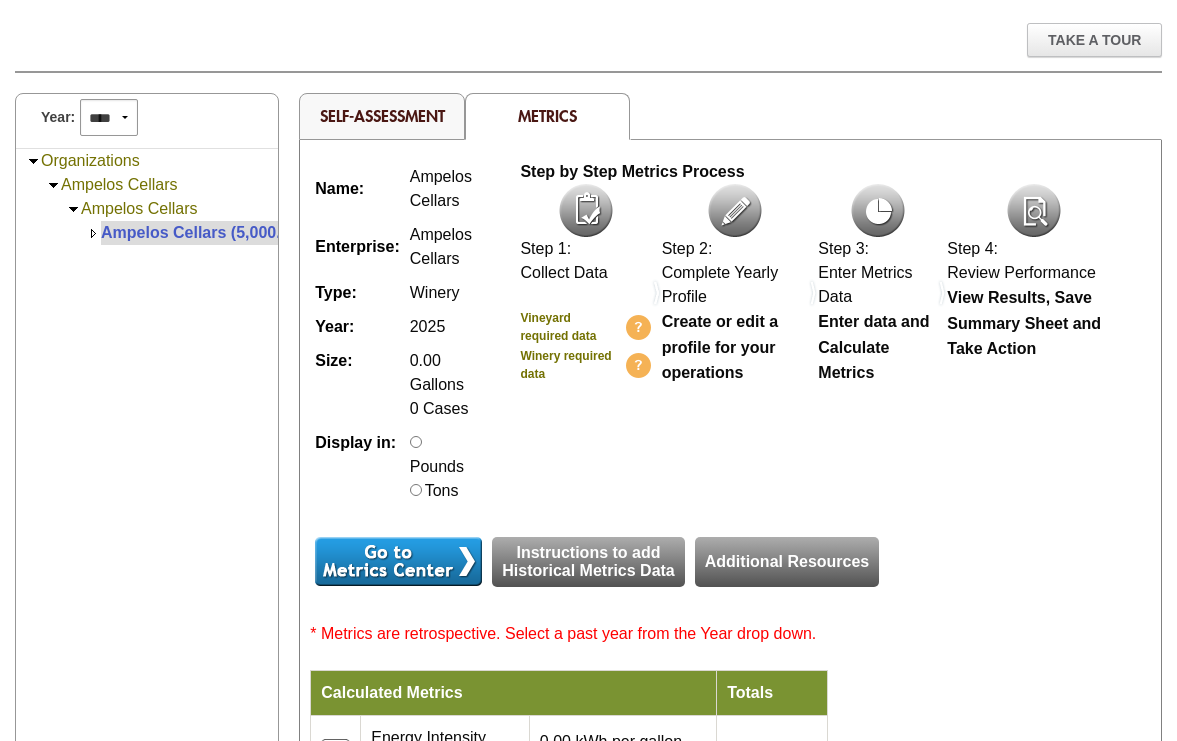 scroll, scrollTop: 204, scrollLeft: 0, axis: vertical 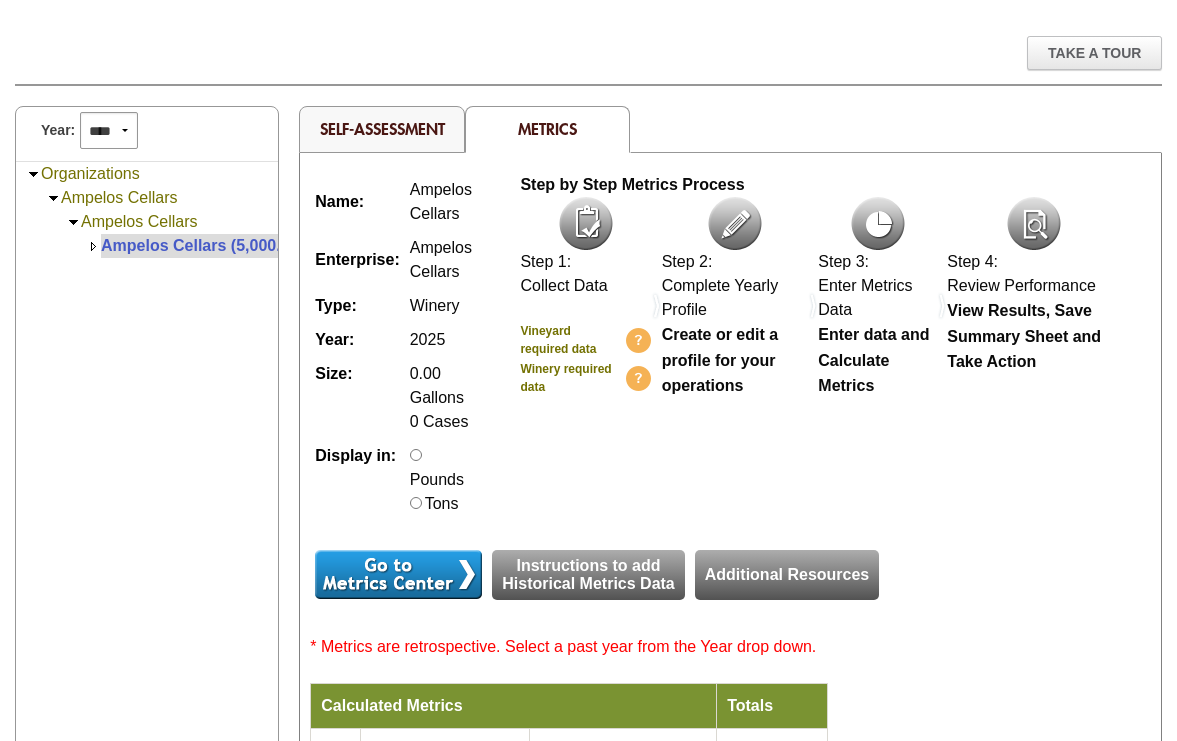 click on "Step by Step Metrics Process
Step 1: Collect Data
[ORGANIZATION] required data" at bounding box center (820, 347) 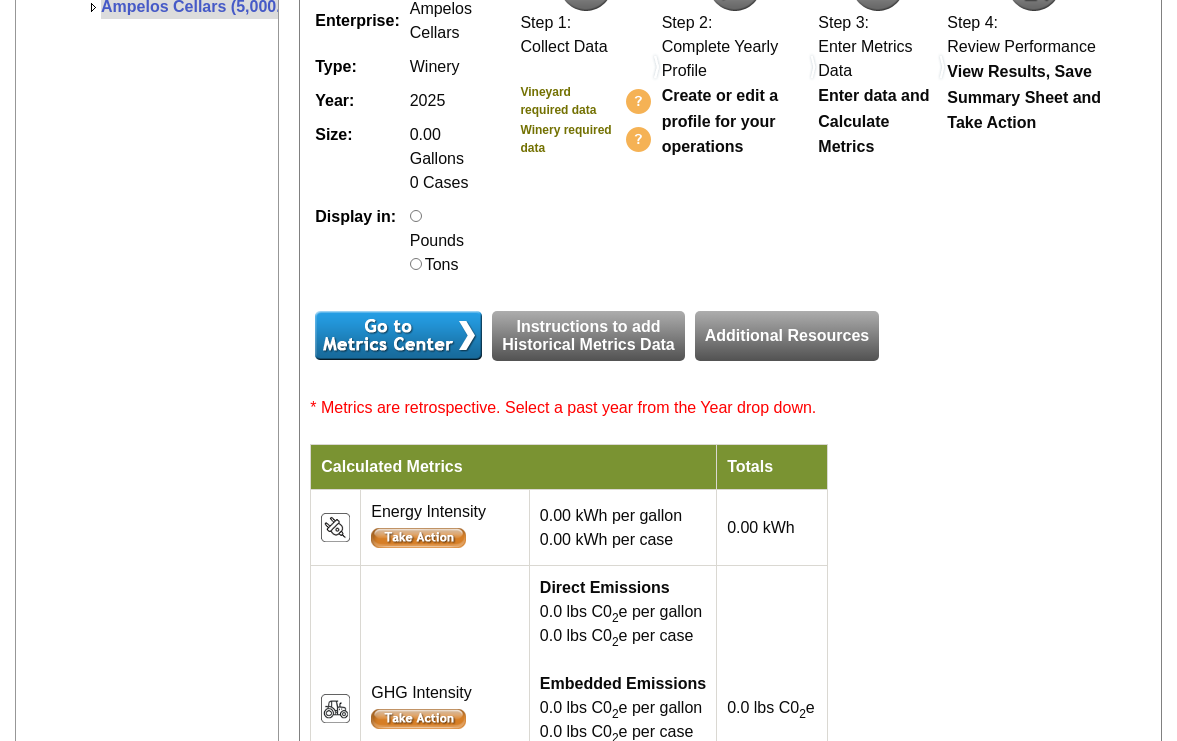 scroll, scrollTop: 431, scrollLeft: 0, axis: vertical 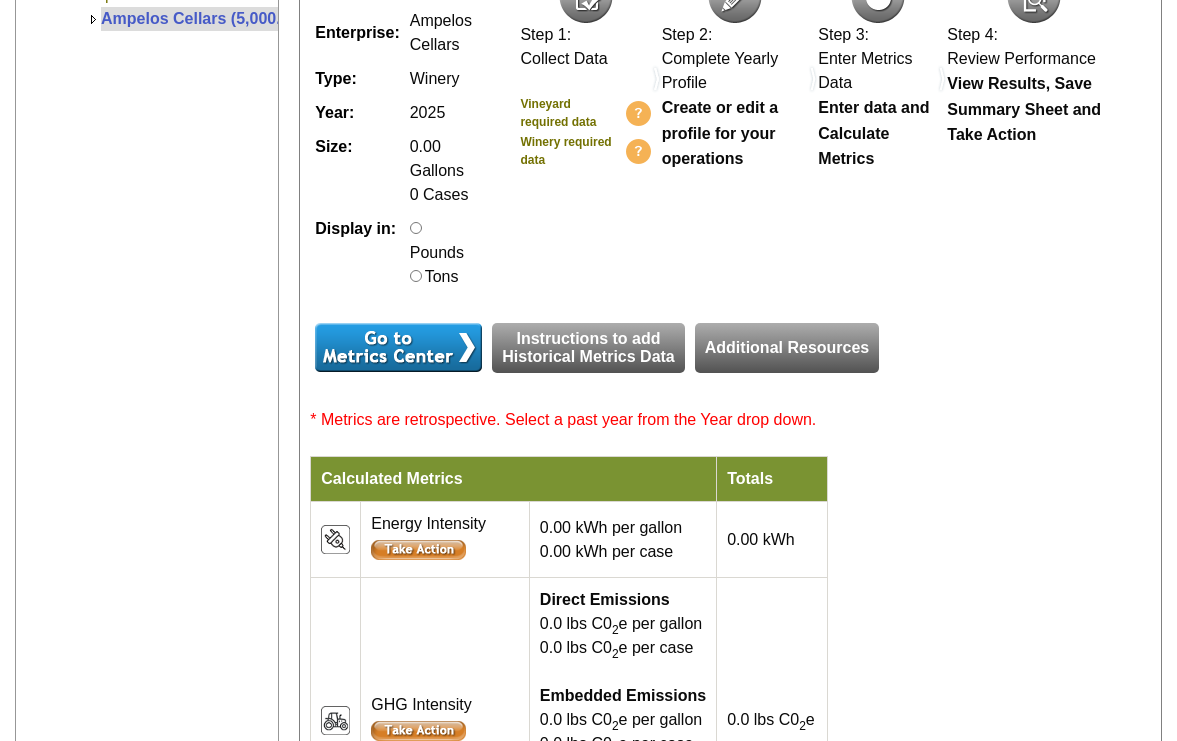 click at bounding box center (398, 347) 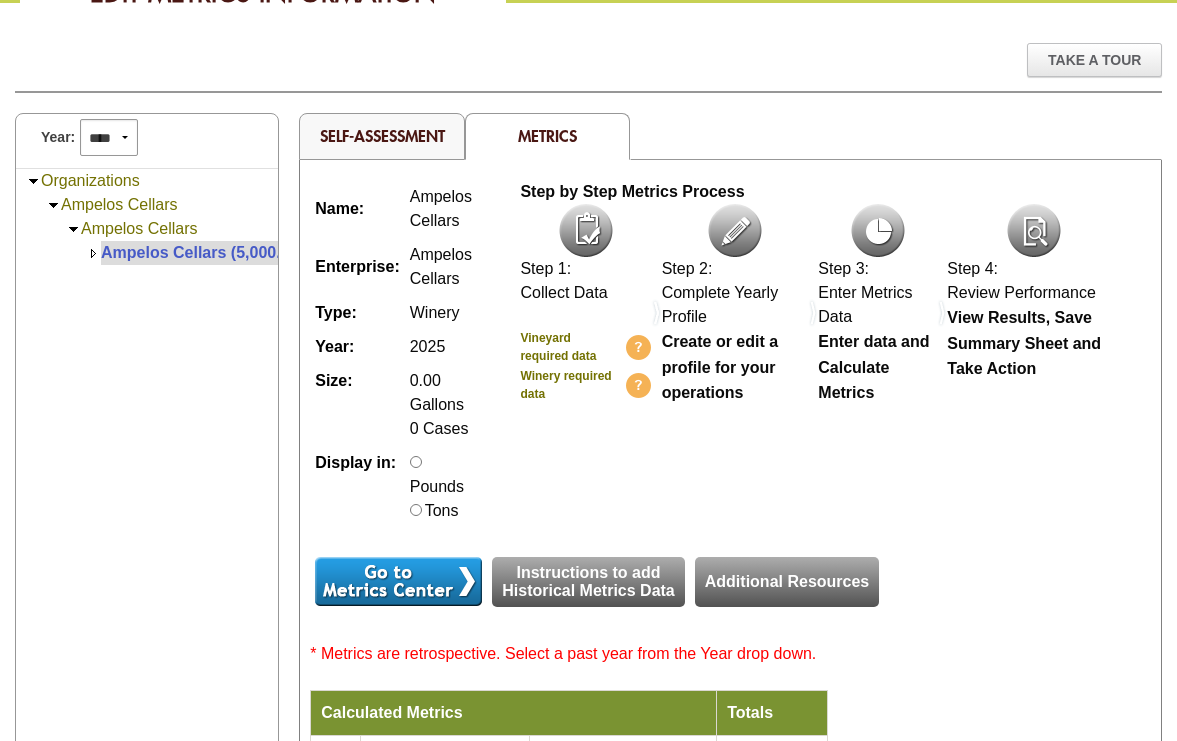 scroll, scrollTop: 194, scrollLeft: 0, axis: vertical 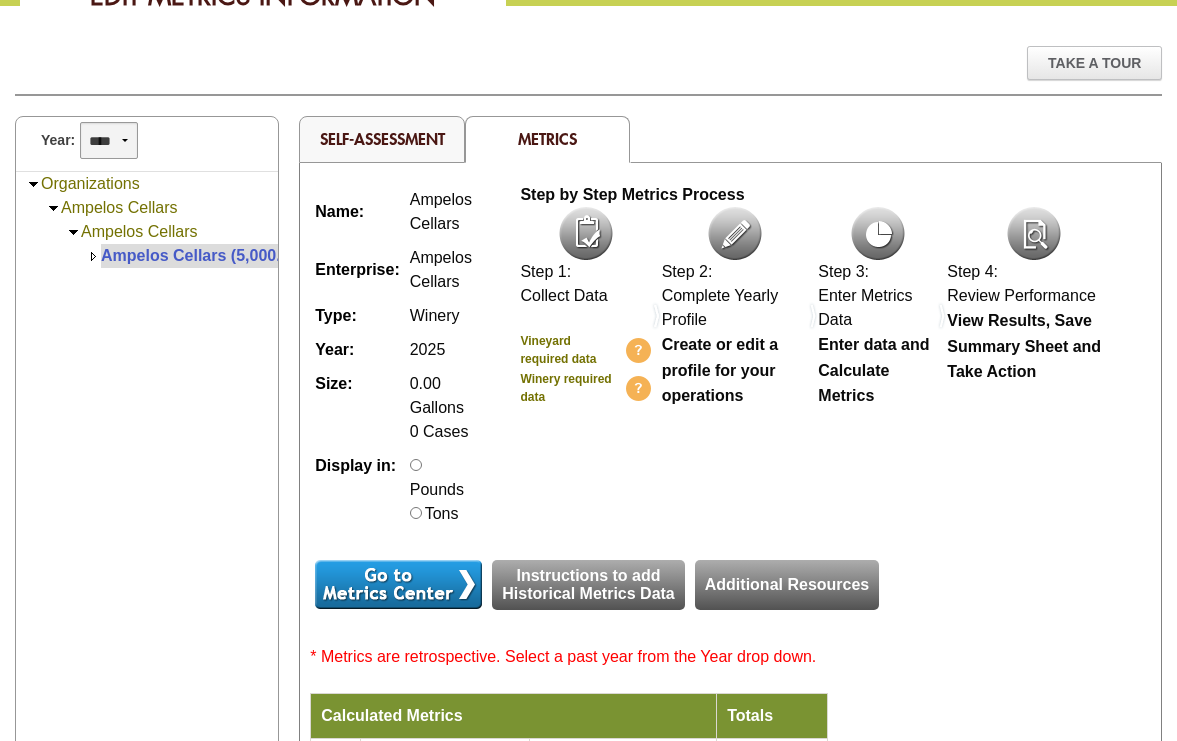 select on "****" 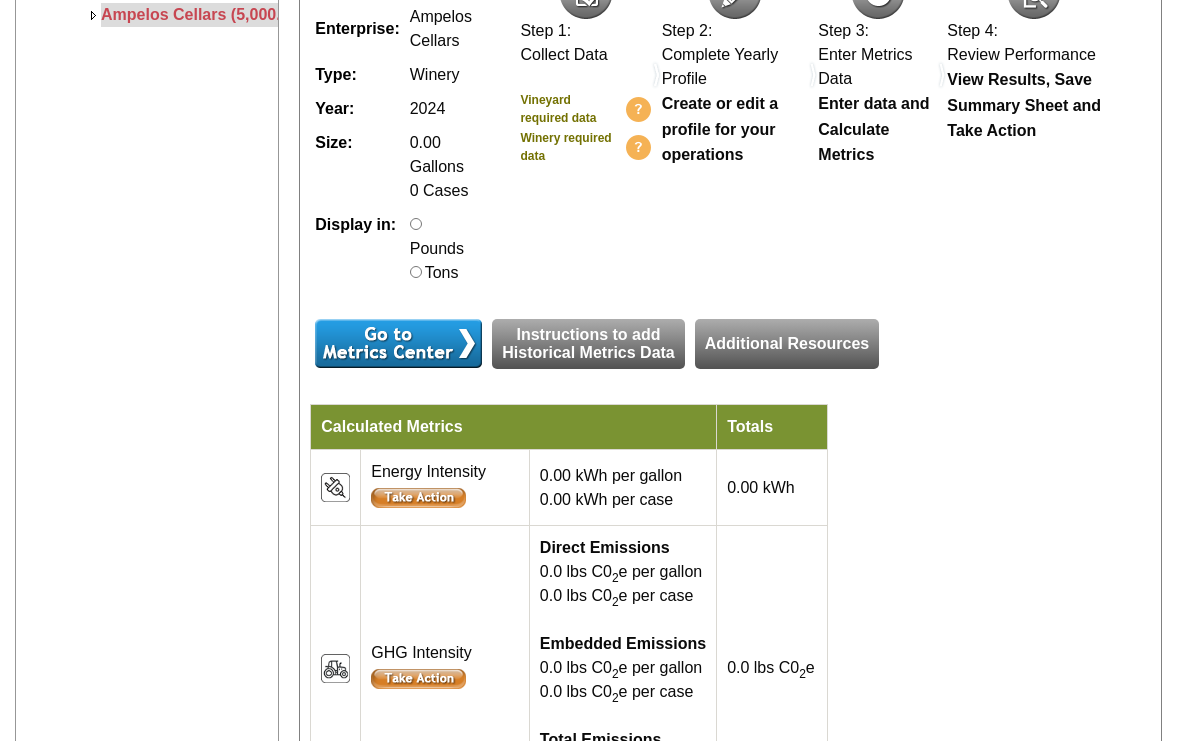 scroll, scrollTop: 456, scrollLeft: 0, axis: vertical 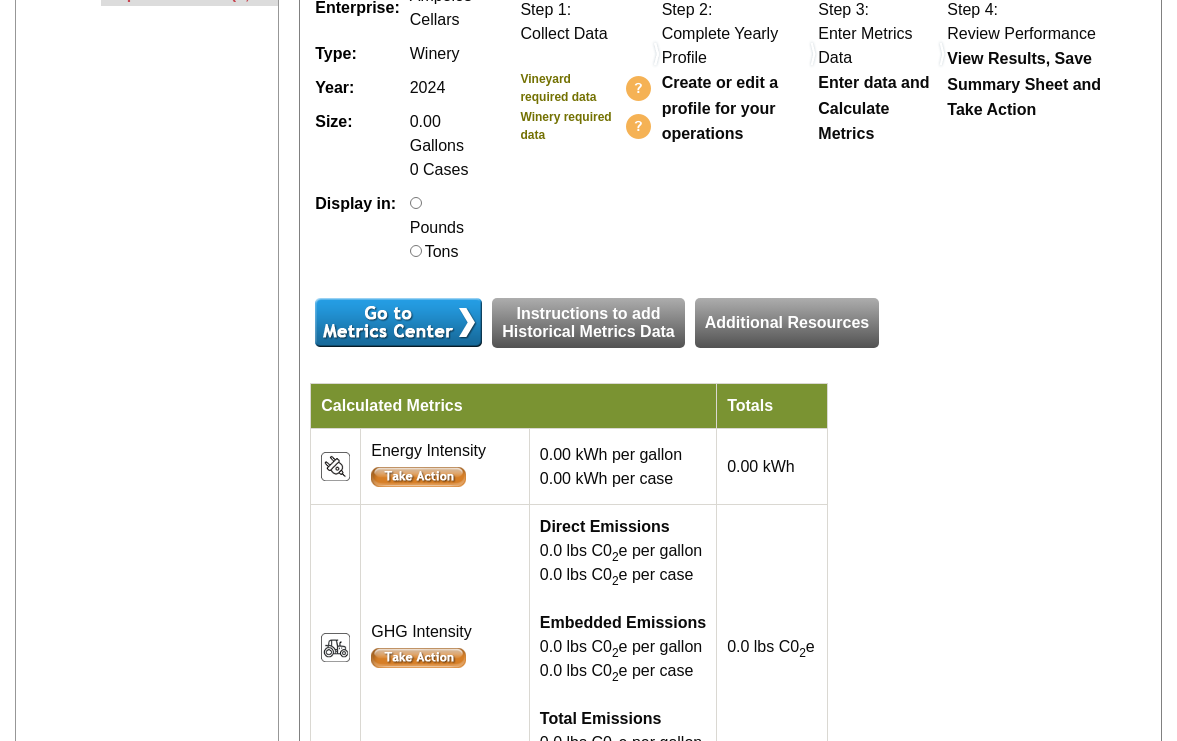 click at bounding box center (398, 322) 